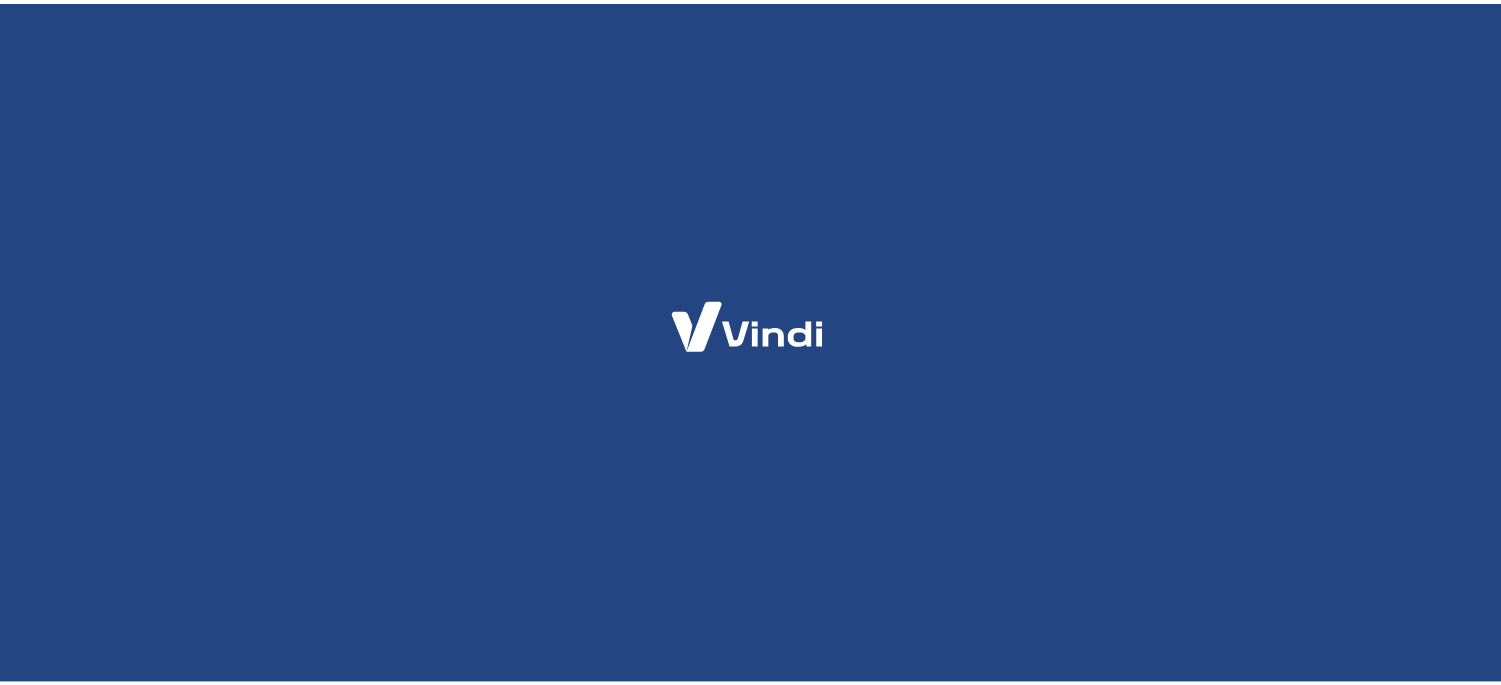 scroll, scrollTop: 0, scrollLeft: 0, axis: both 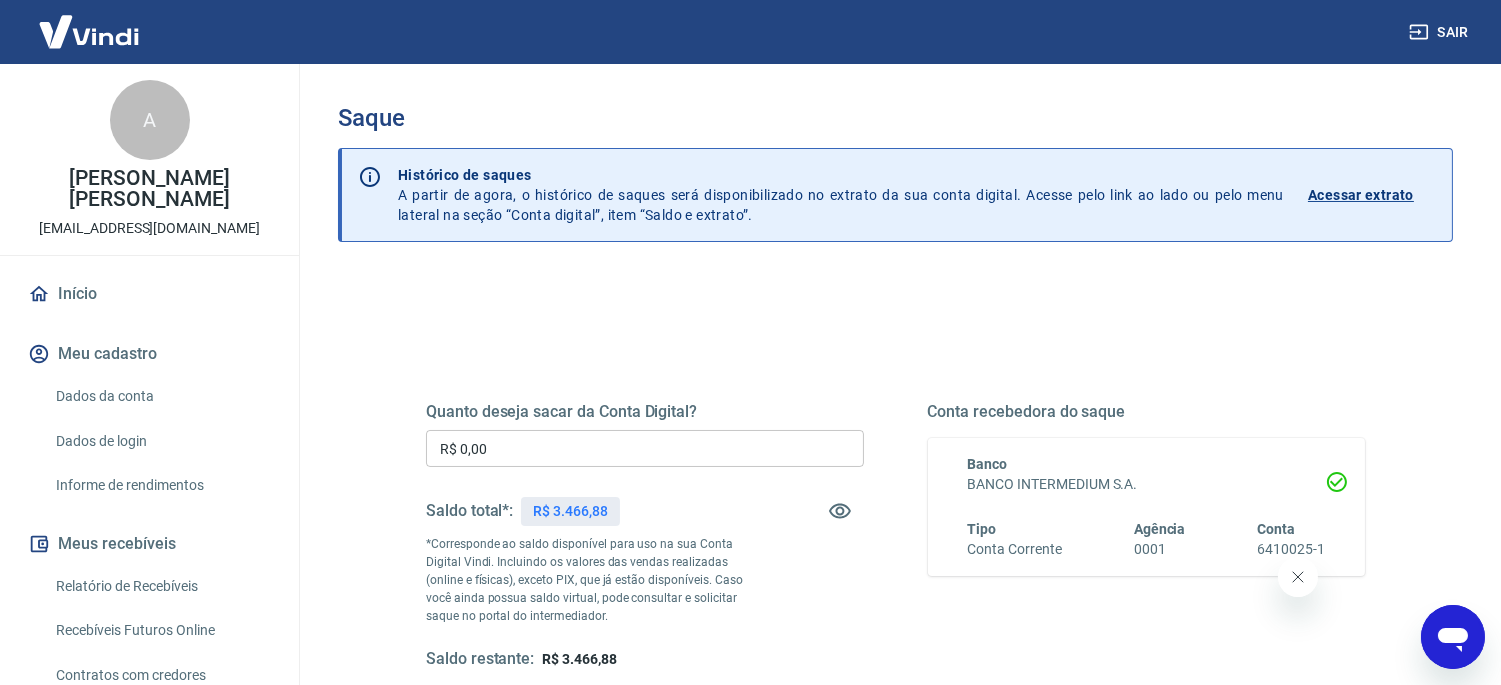 click 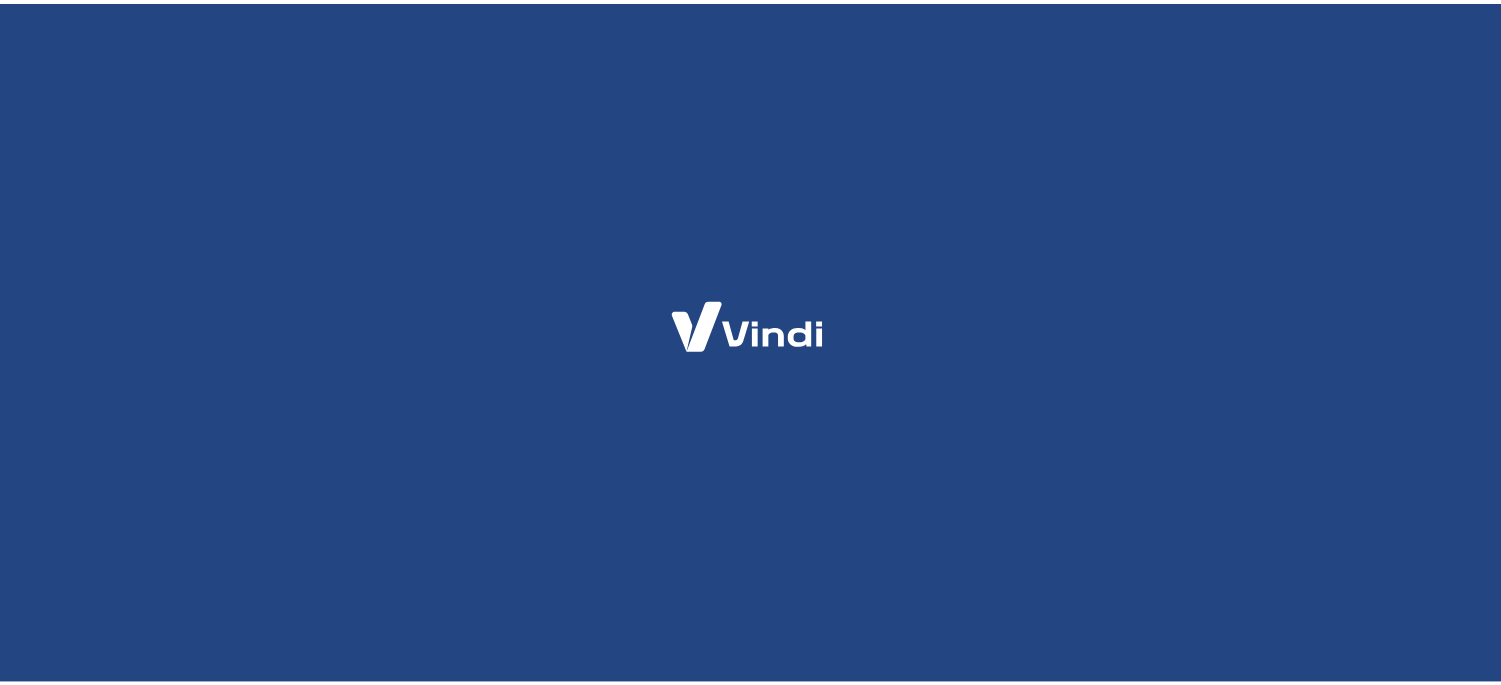 scroll, scrollTop: 0, scrollLeft: 0, axis: both 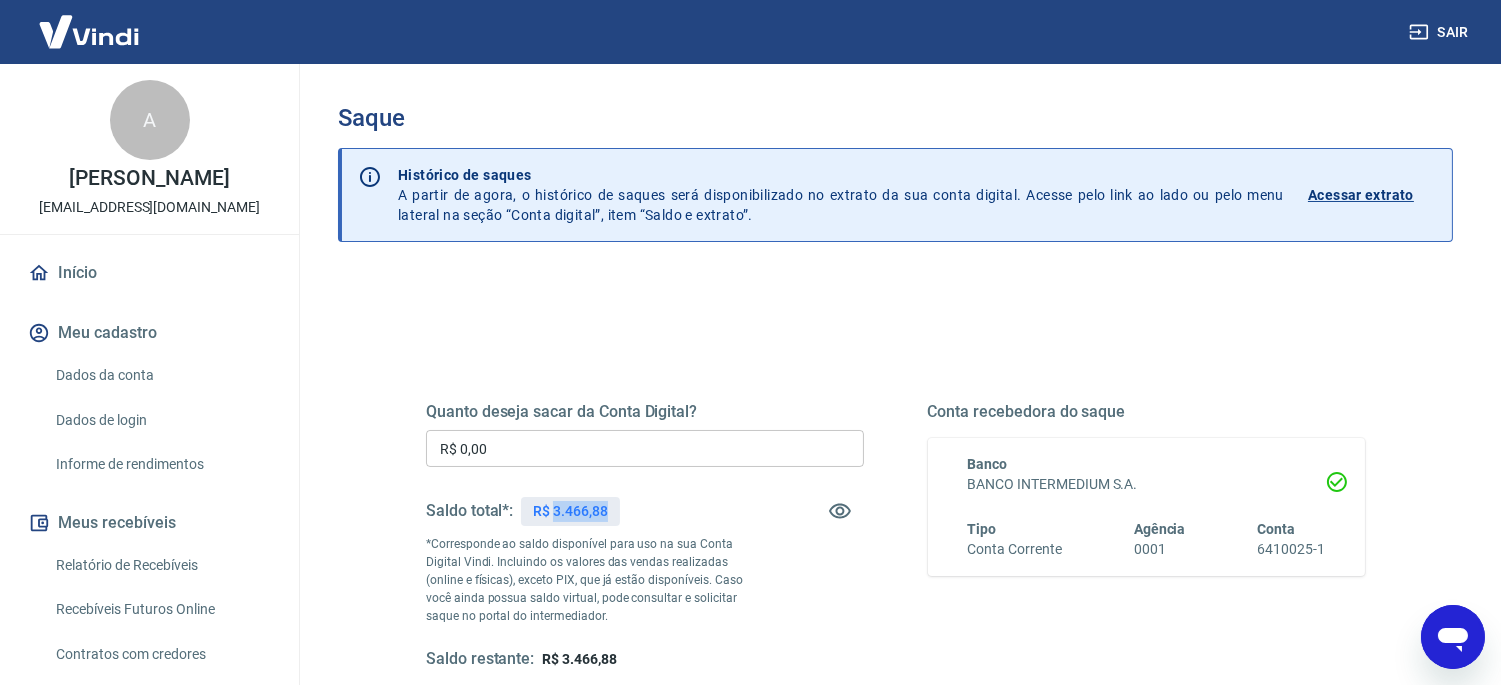 drag, startPoint x: 555, startPoint y: 510, endPoint x: 608, endPoint y: 512, distance: 53.037724 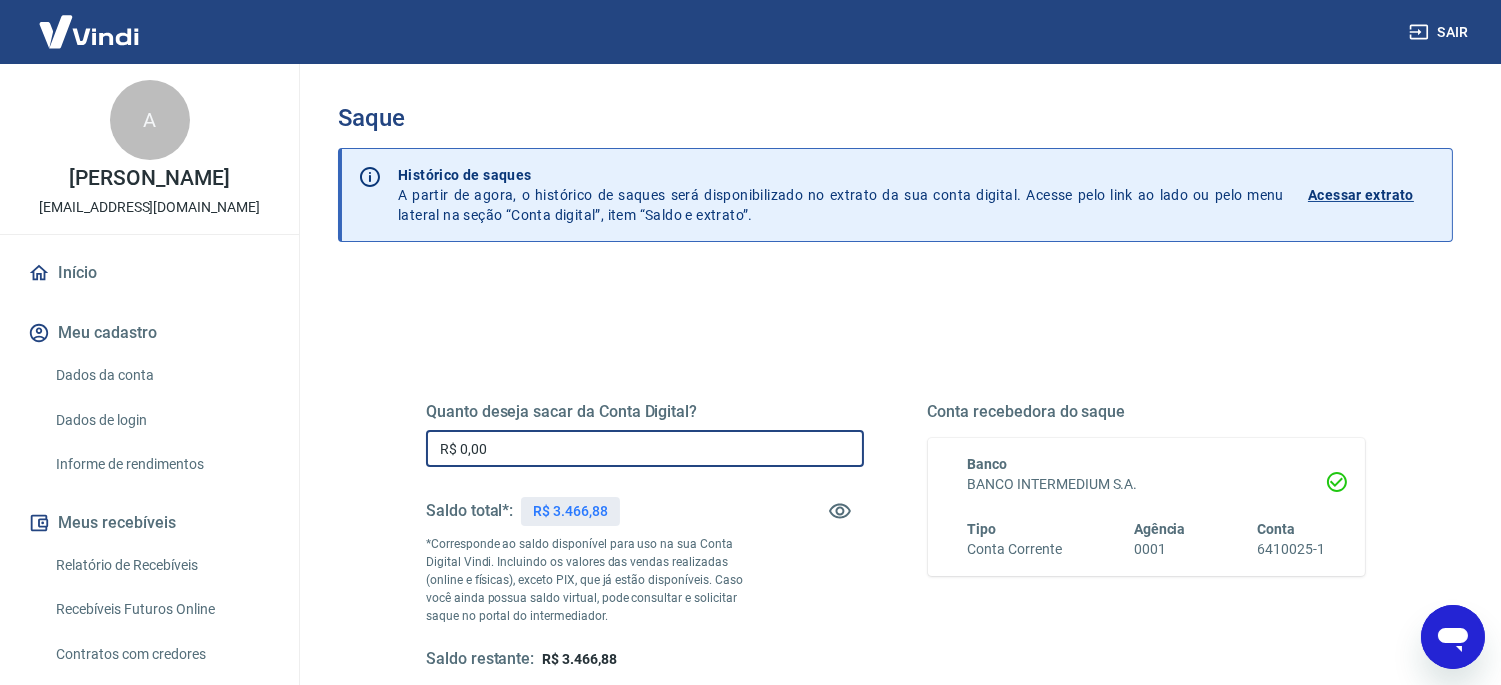 click on "R$ 0,00" at bounding box center [645, 448] 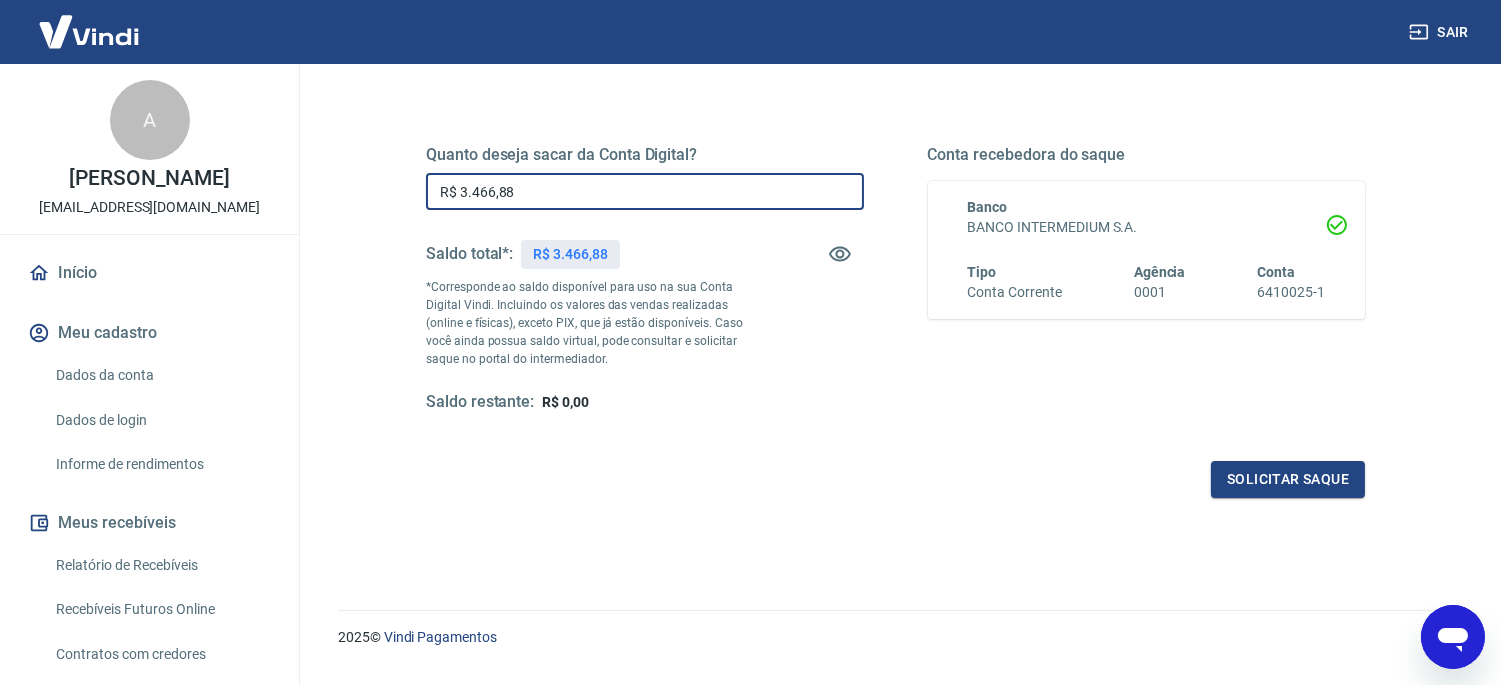 scroll, scrollTop: 303, scrollLeft: 0, axis: vertical 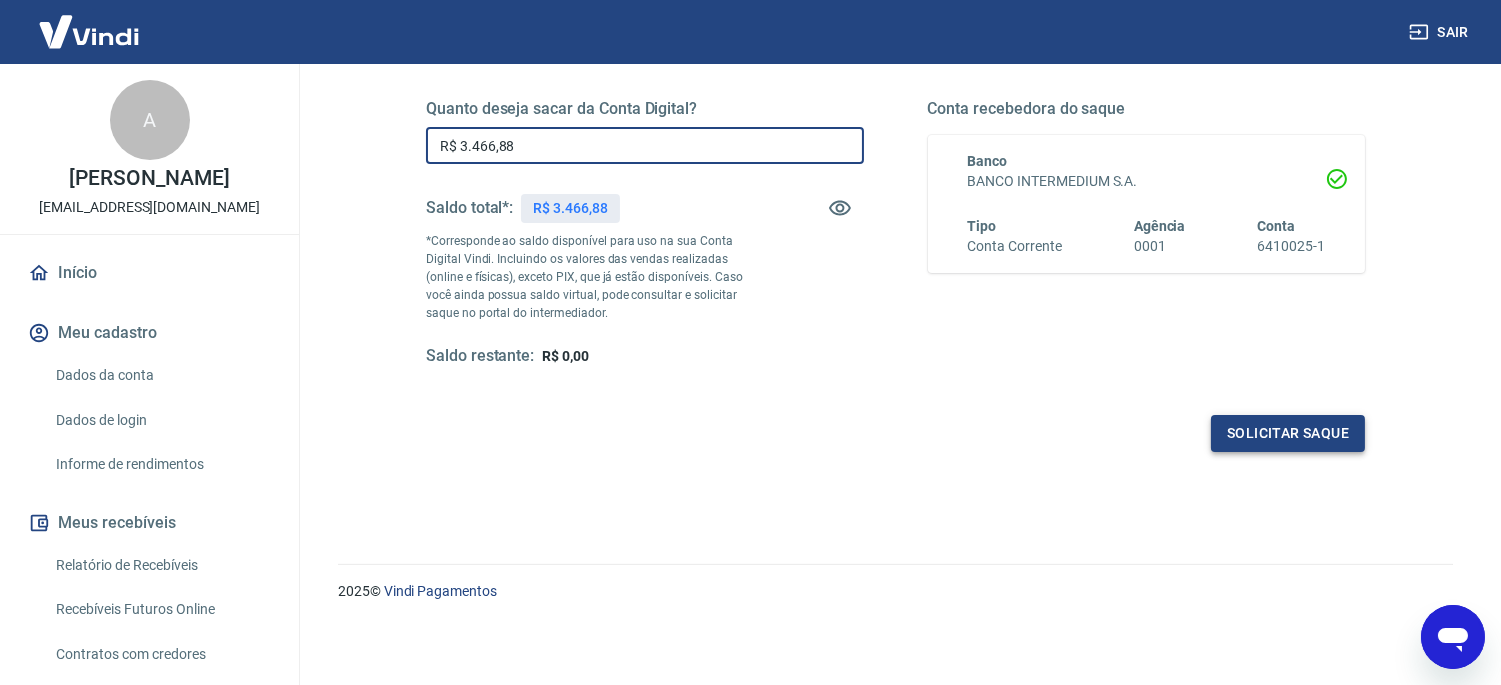 type on "R$ 3.466,88" 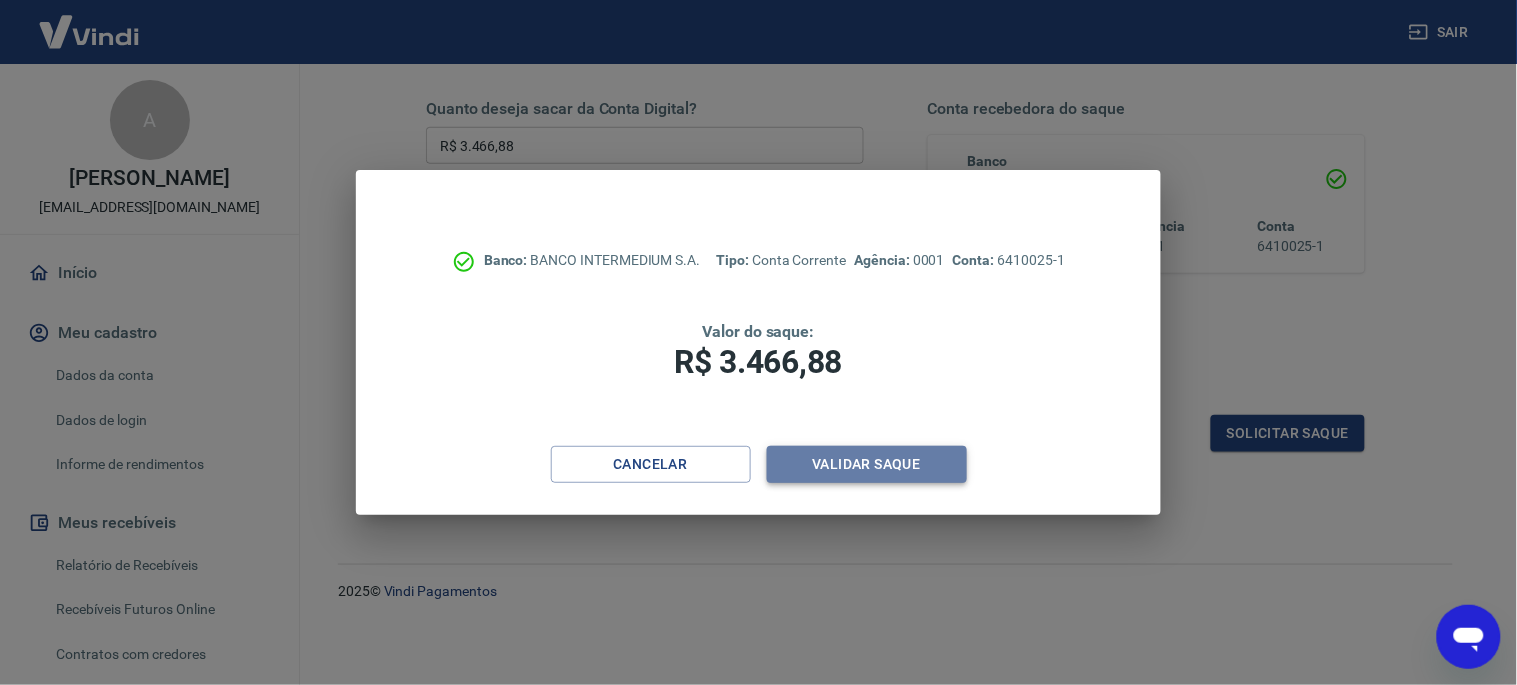 click on "Validar saque" at bounding box center (867, 464) 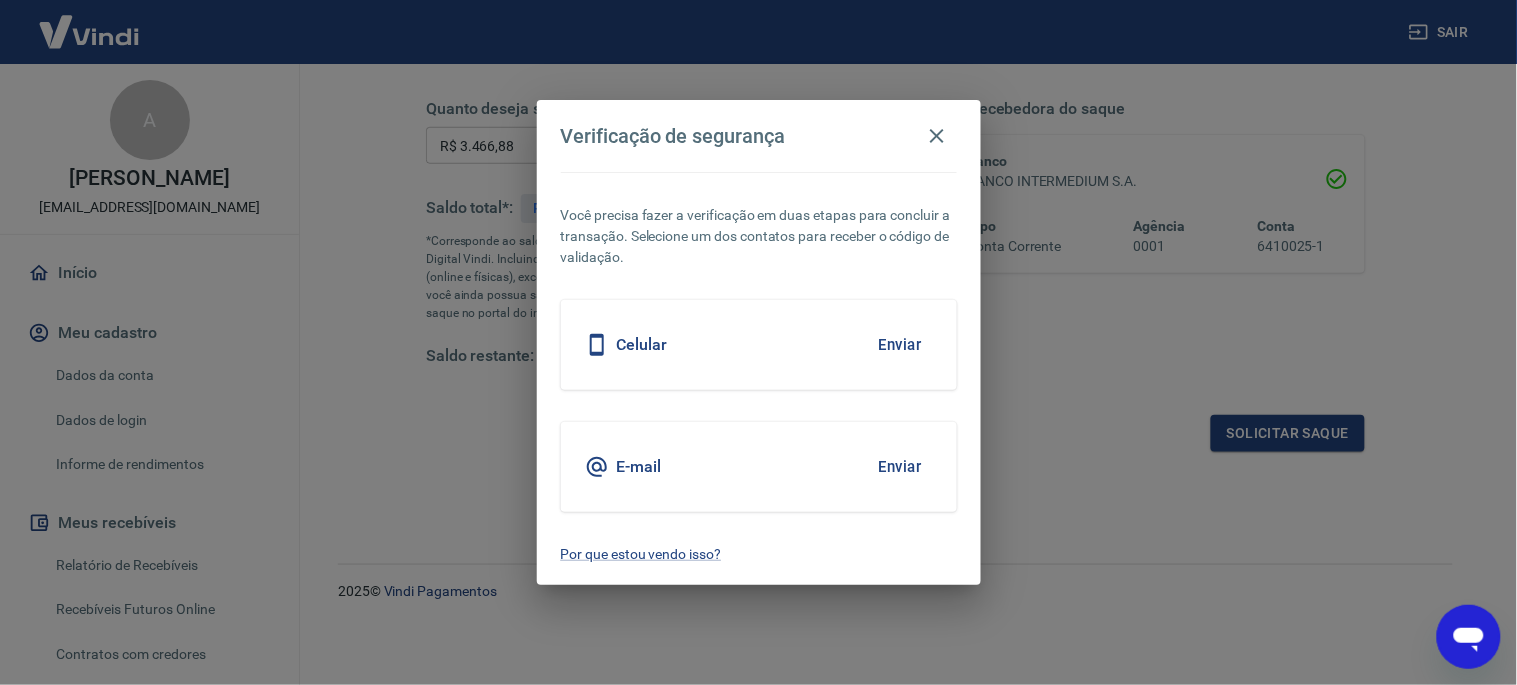 click on "Enviar" at bounding box center (900, 467) 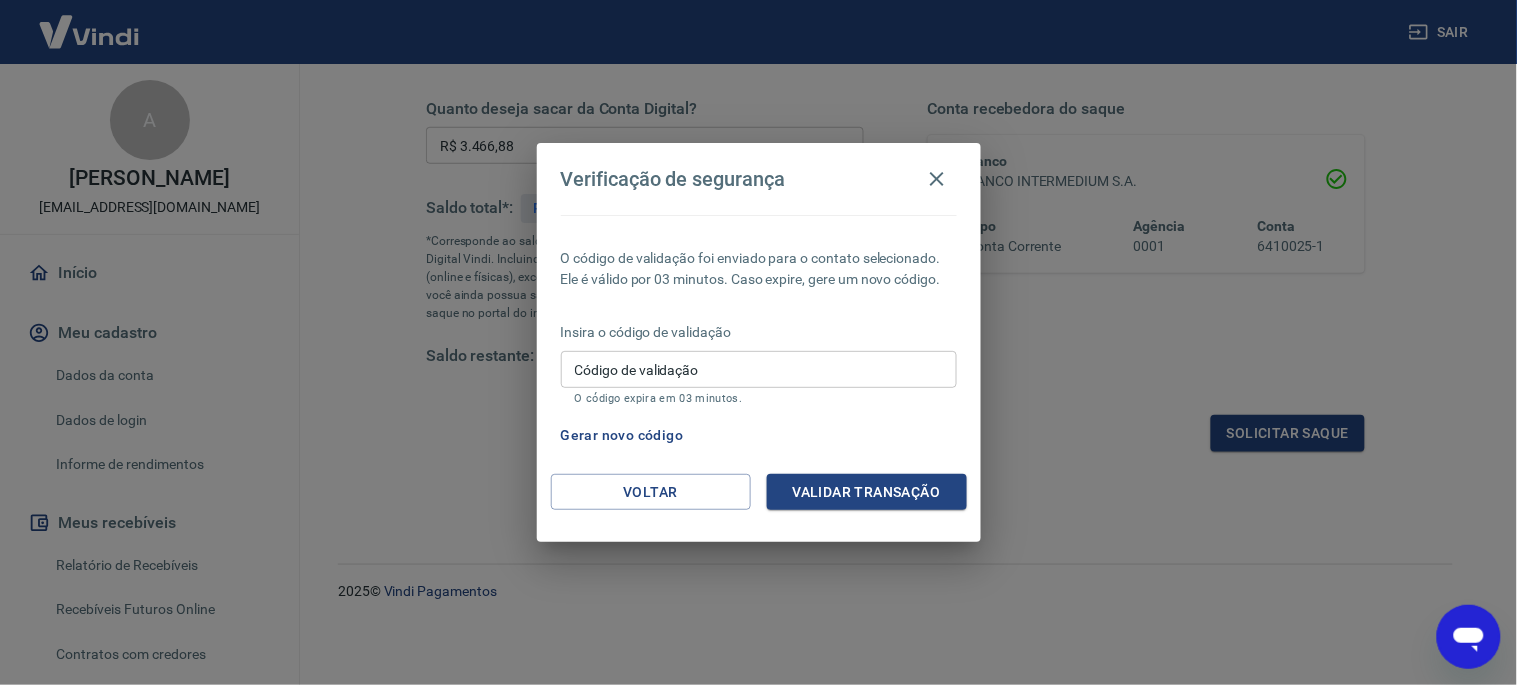 click on "Código de validação" at bounding box center (759, 369) 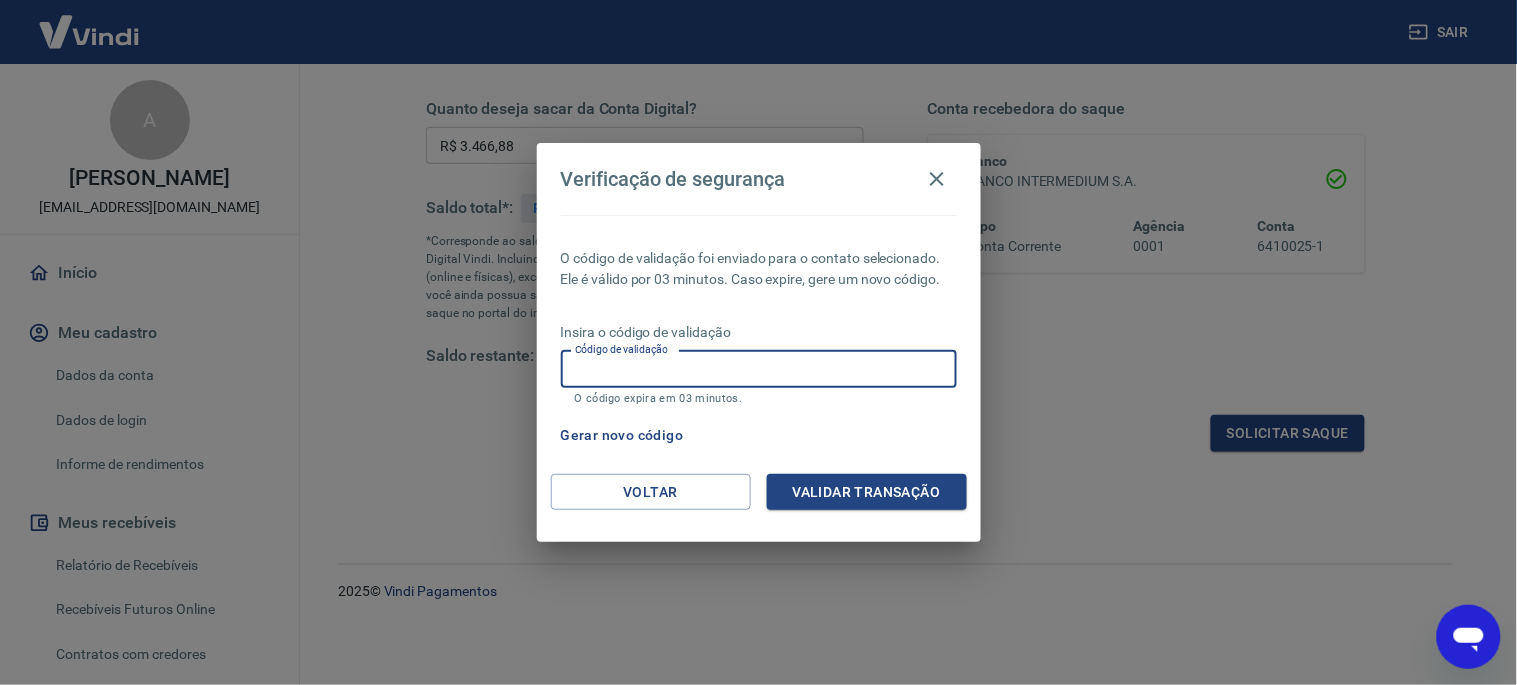 paste on "Seu código de autenticação é: 244255" 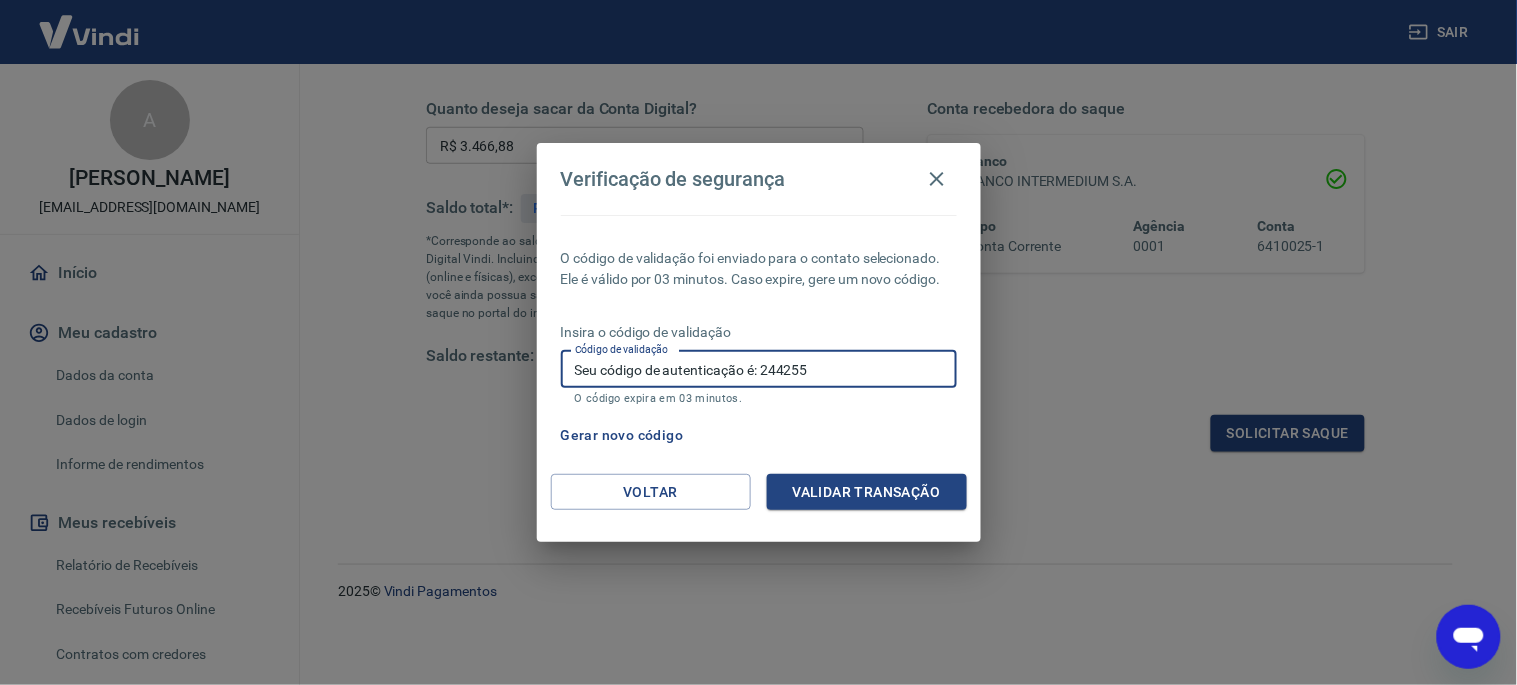 drag, startPoint x: 765, startPoint y: 365, endPoint x: 452, endPoint y: 326, distance: 315.42035 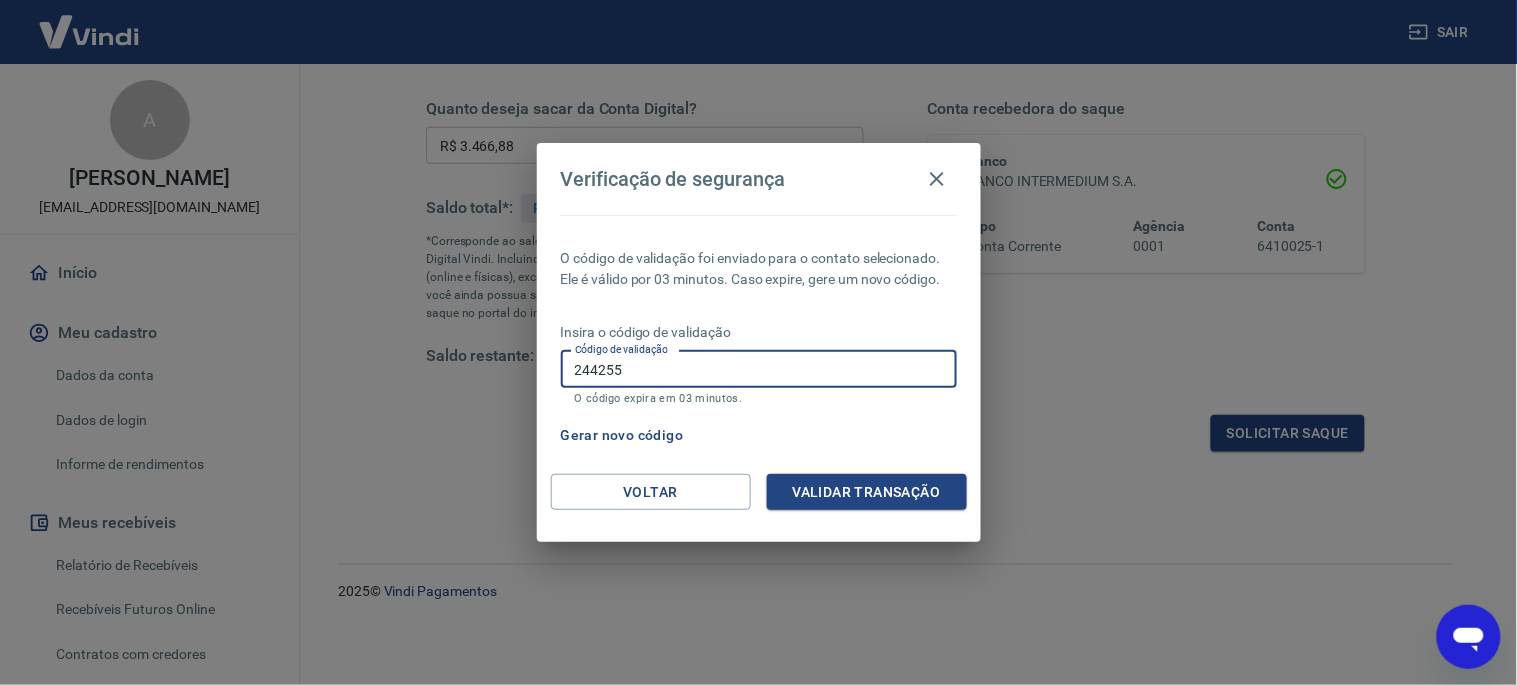 click on "244255" at bounding box center [759, 369] 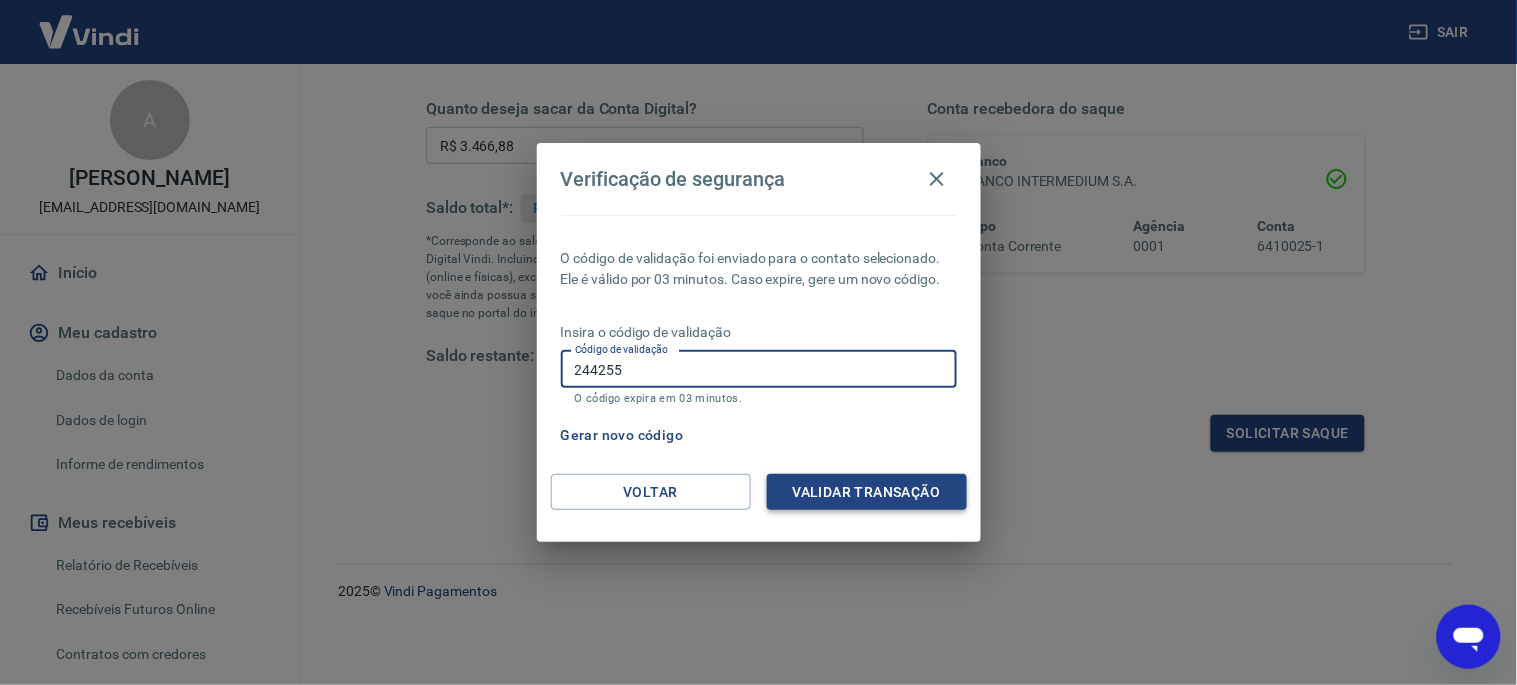 type on "244255" 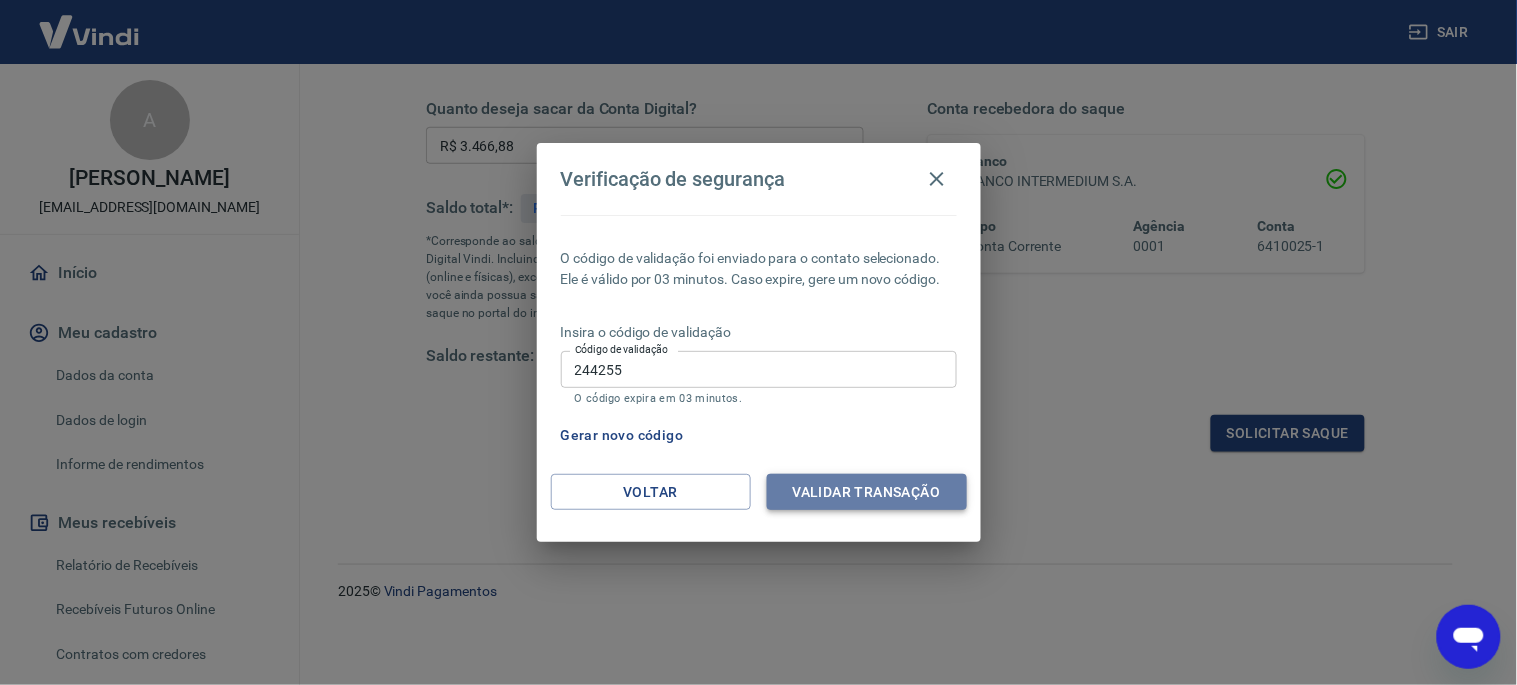 click on "Validar transação" at bounding box center [867, 492] 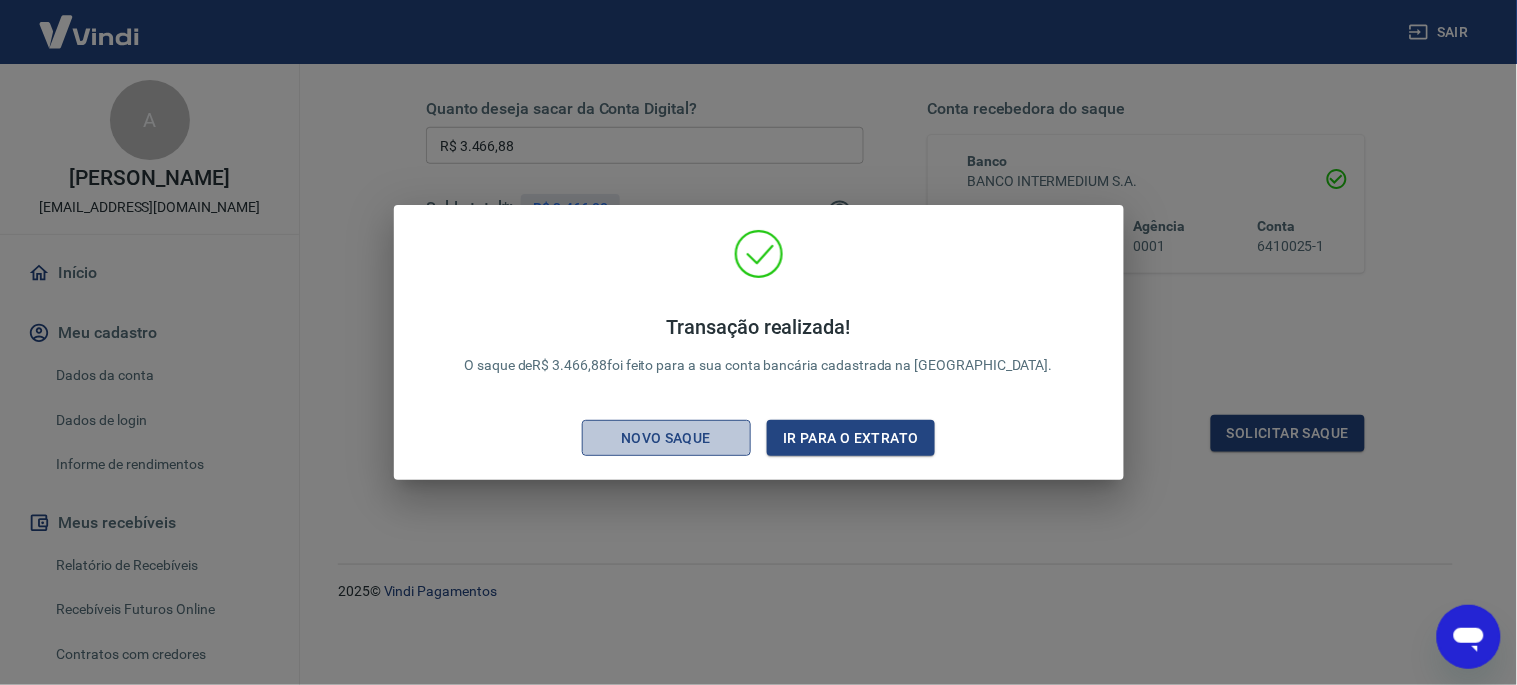 click on "Novo saque" at bounding box center [666, 438] 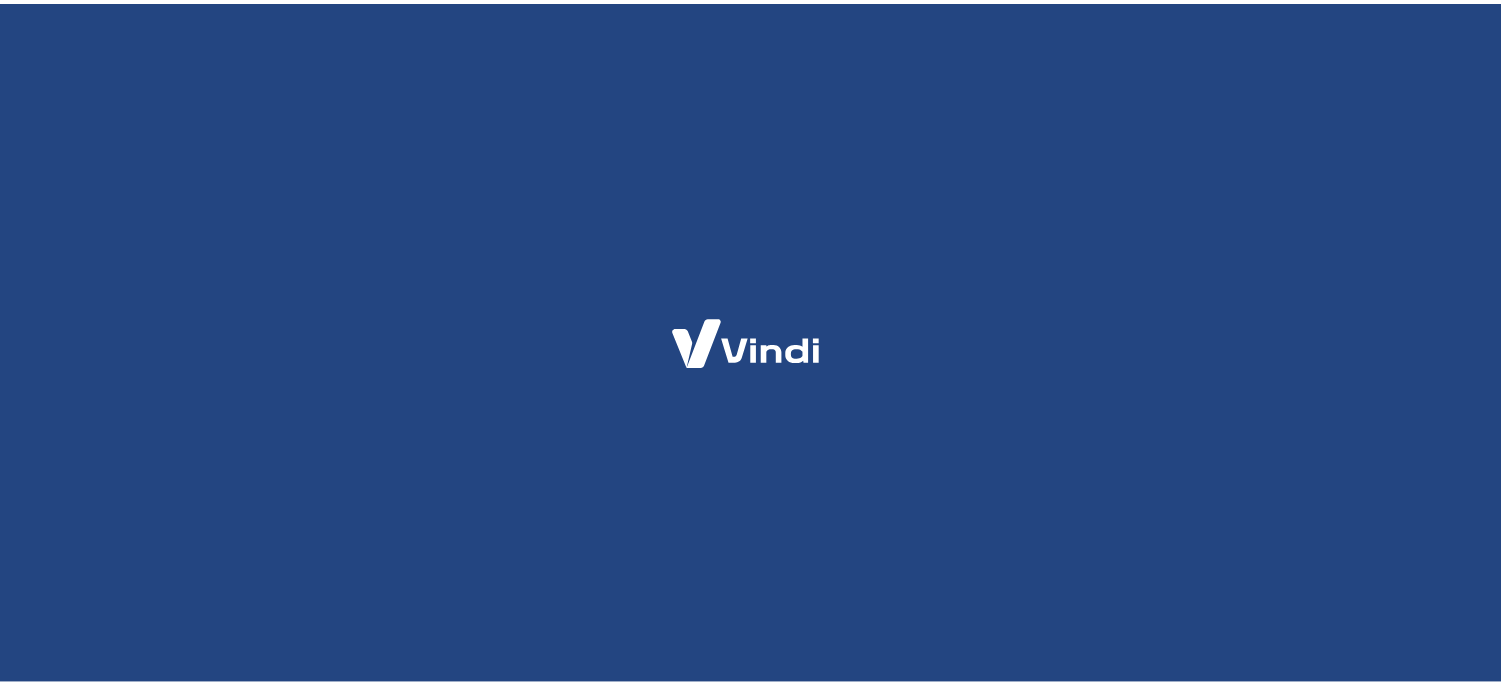 scroll, scrollTop: 0, scrollLeft: 0, axis: both 